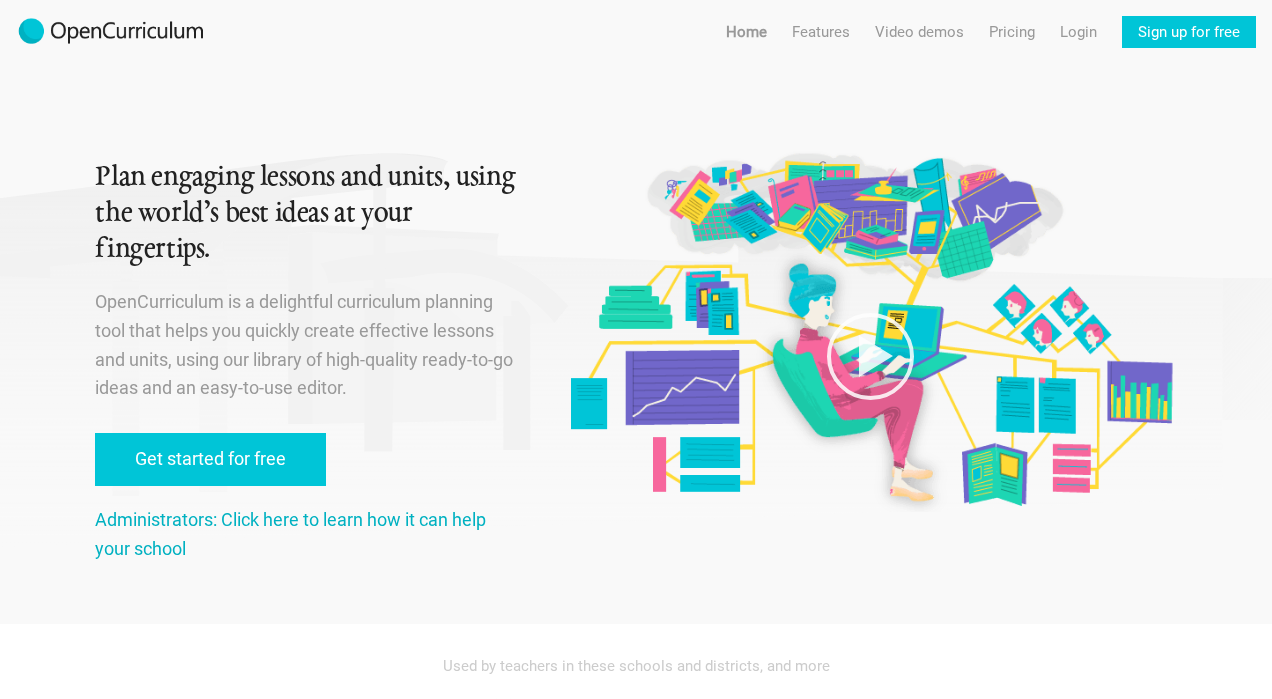 scroll, scrollTop: 0, scrollLeft: 0, axis: both 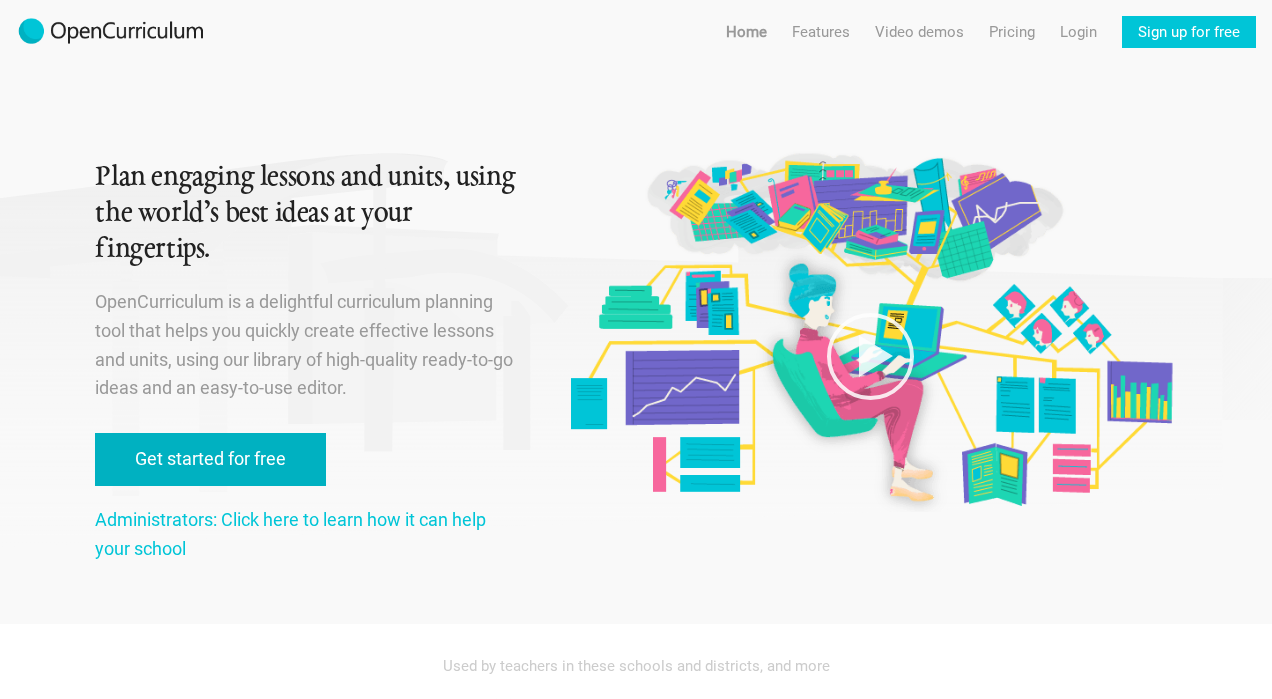 click on "Get started for free" at bounding box center [210, 459] 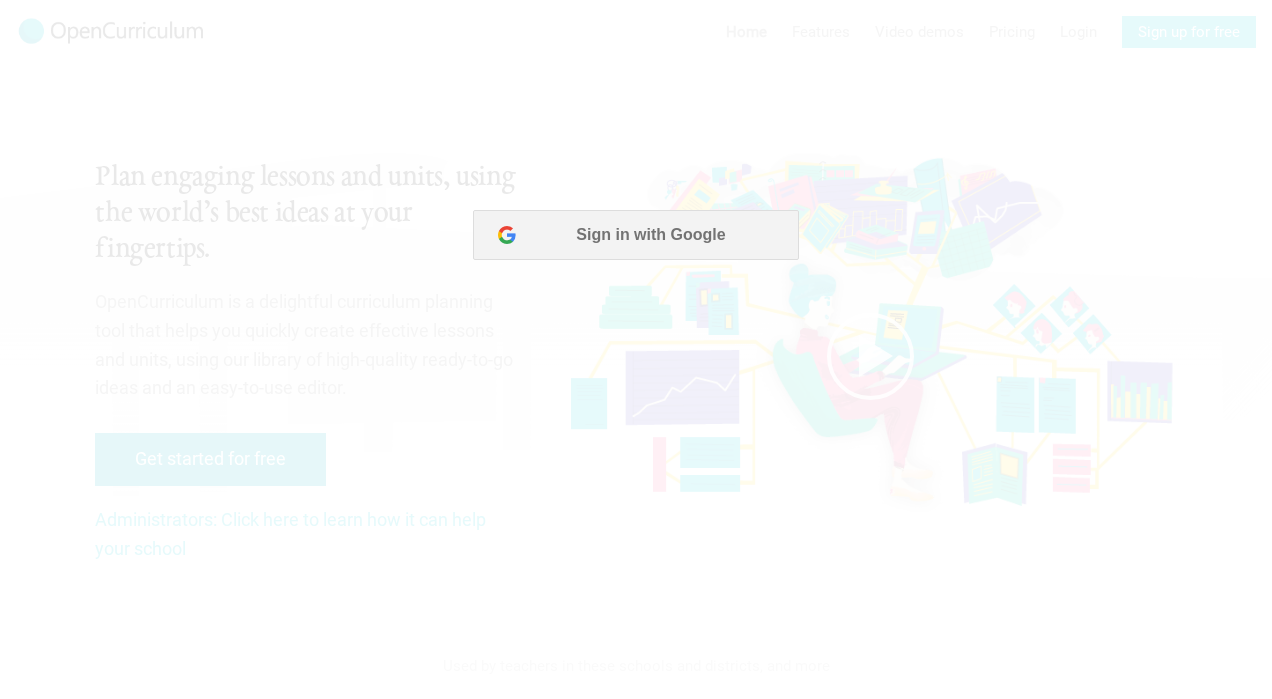 scroll, scrollTop: 0, scrollLeft: 0, axis: both 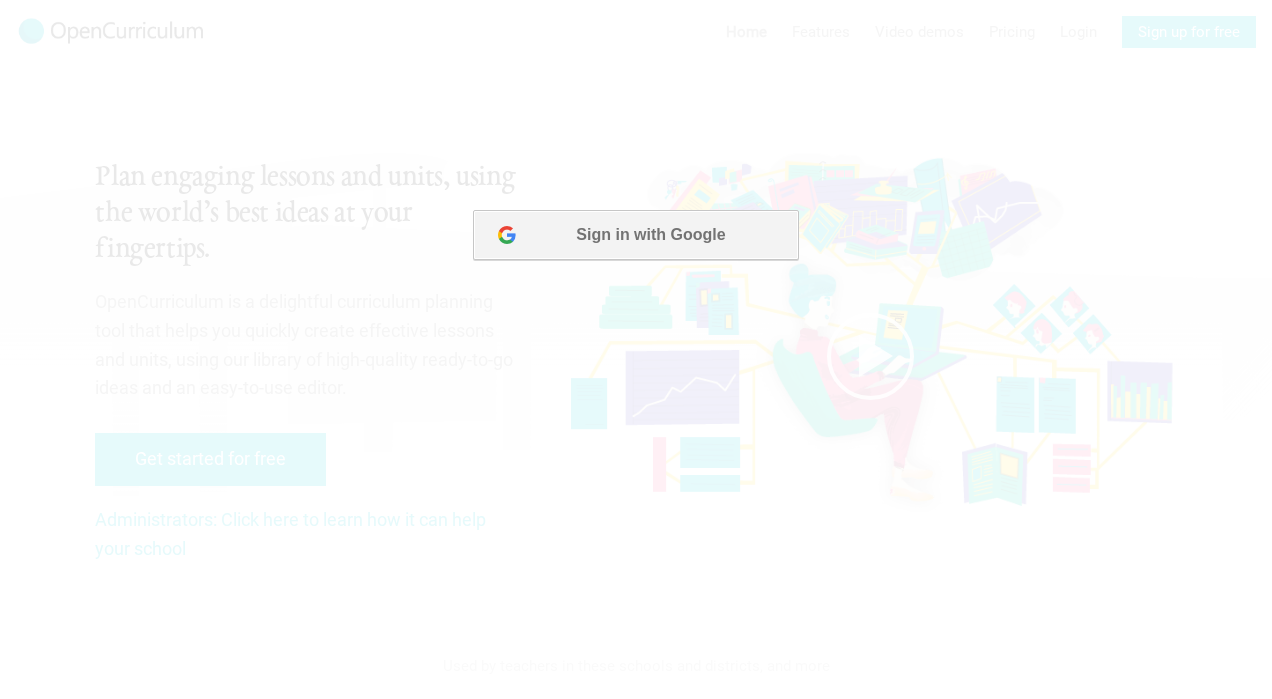 click on "Sign in with Google" at bounding box center [635, 235] 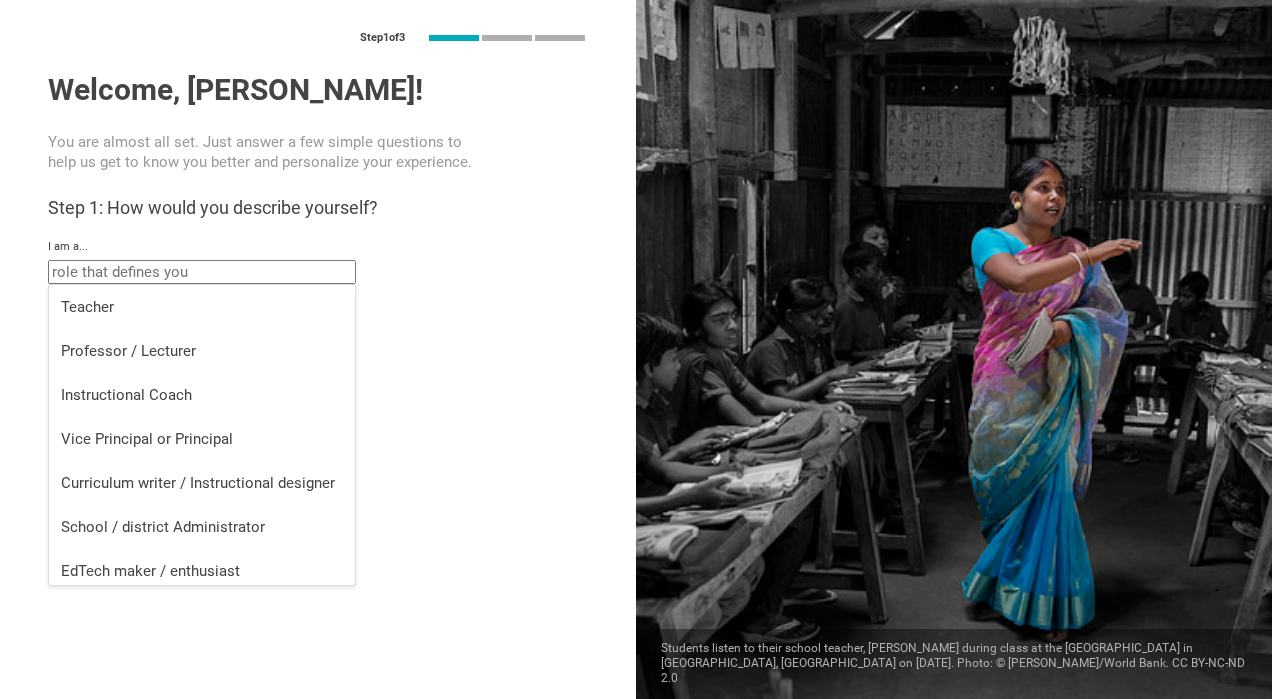 click at bounding box center (202, 272) 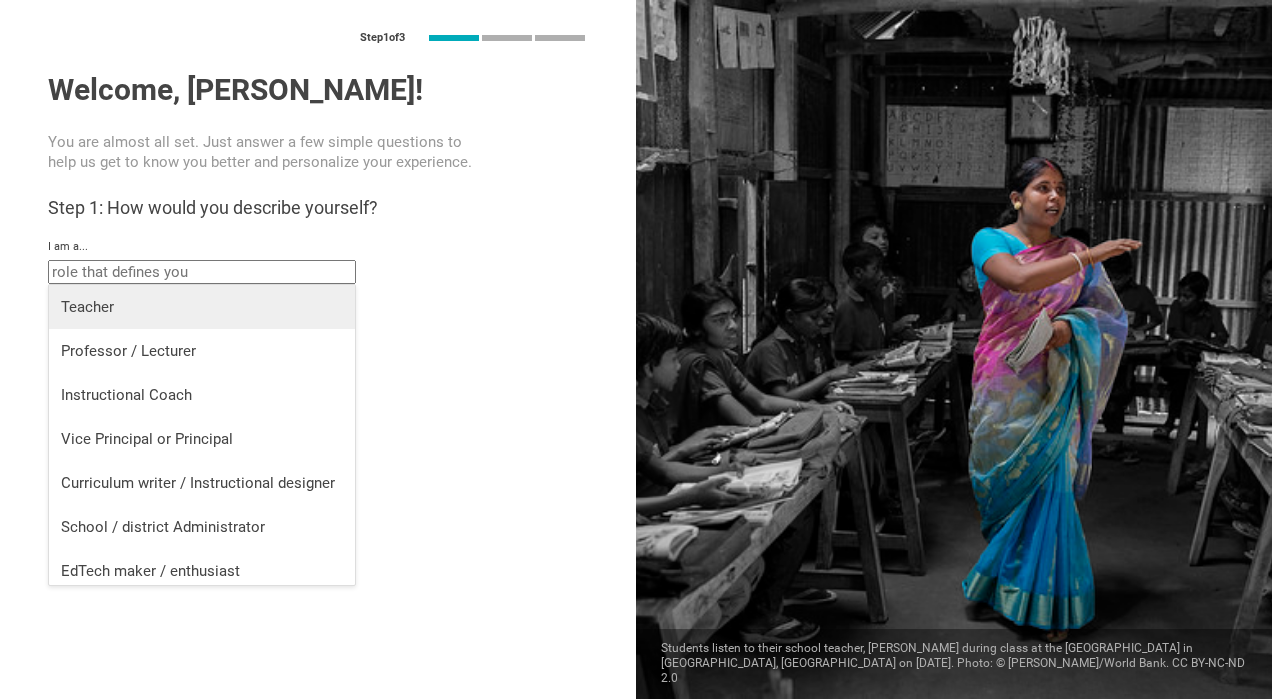 click on "Teacher" at bounding box center [202, 307] 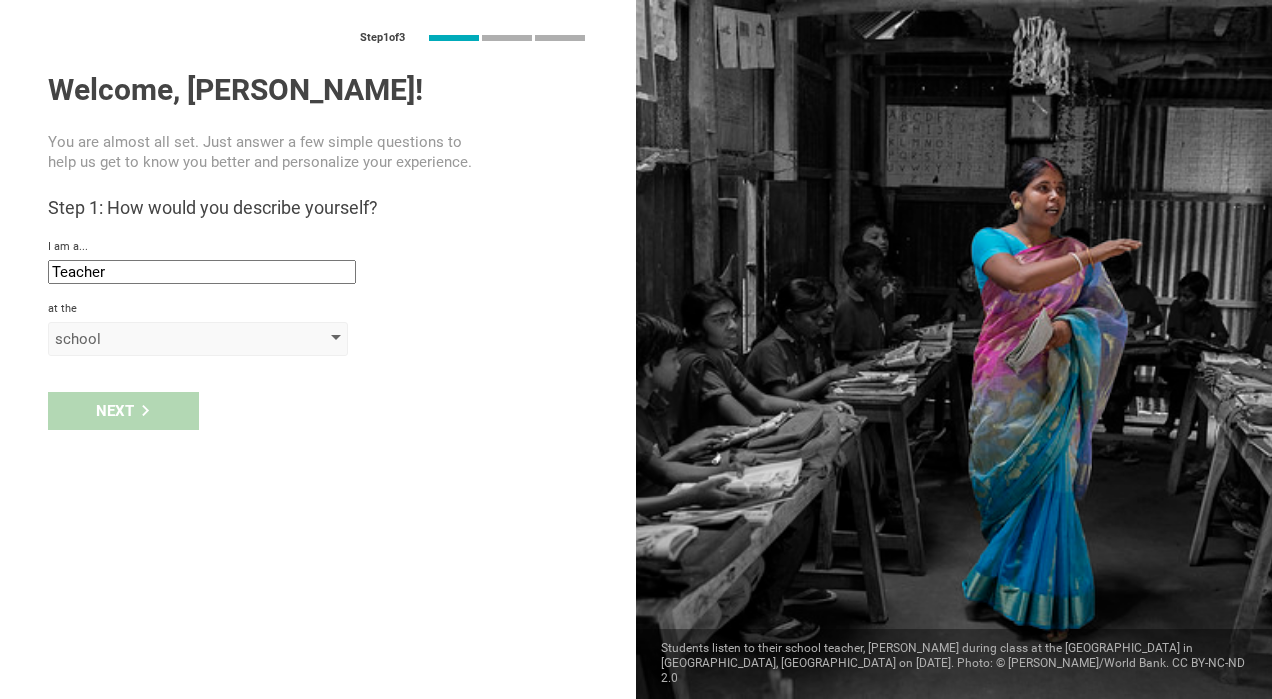 click on "school" at bounding box center (198, 339) 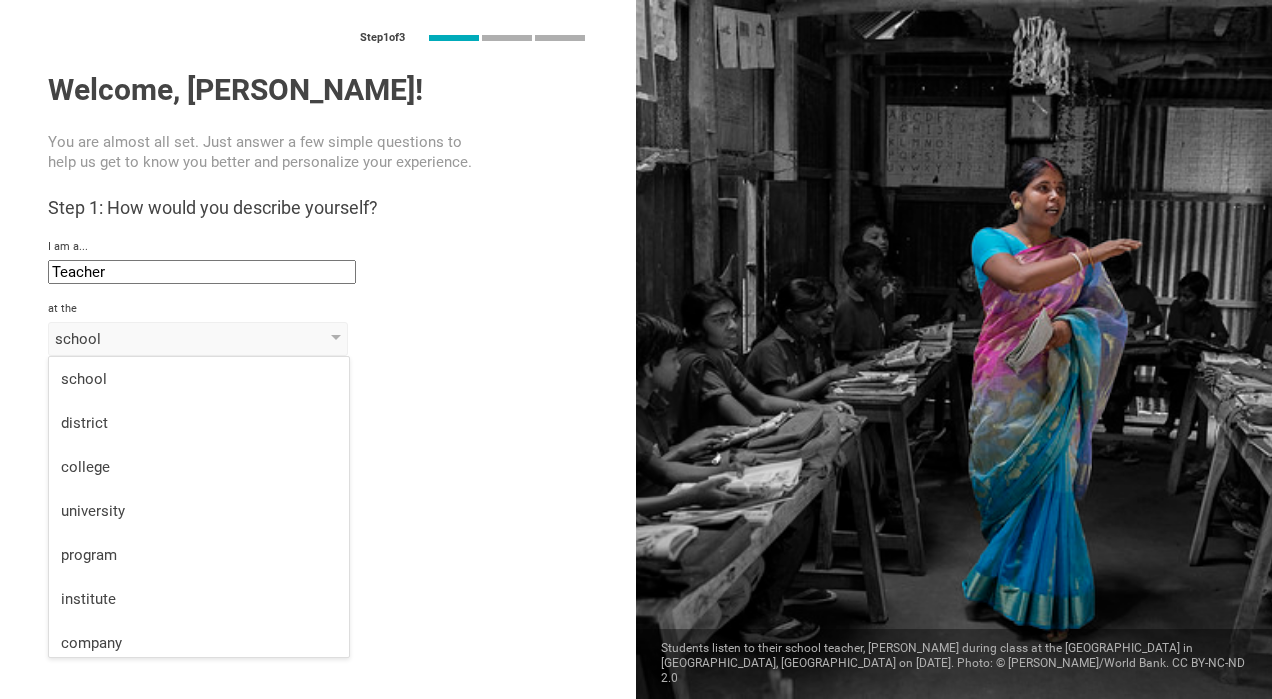 click on "school" at bounding box center [199, 379] 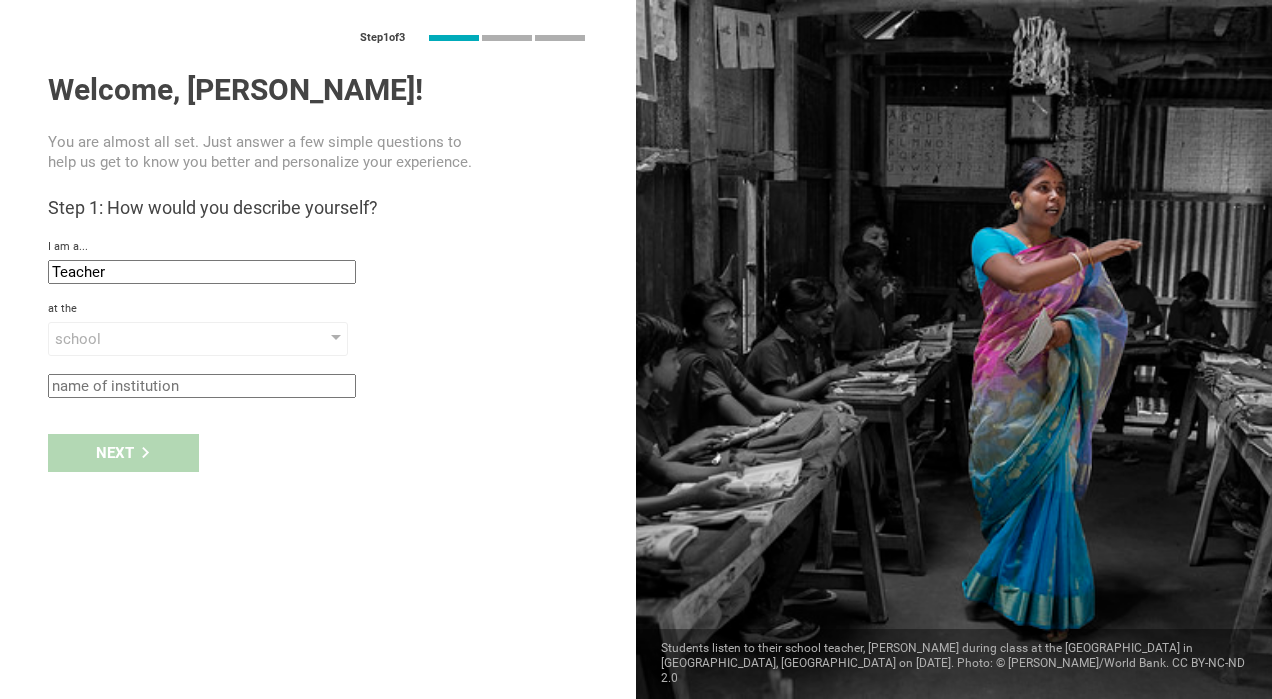 click 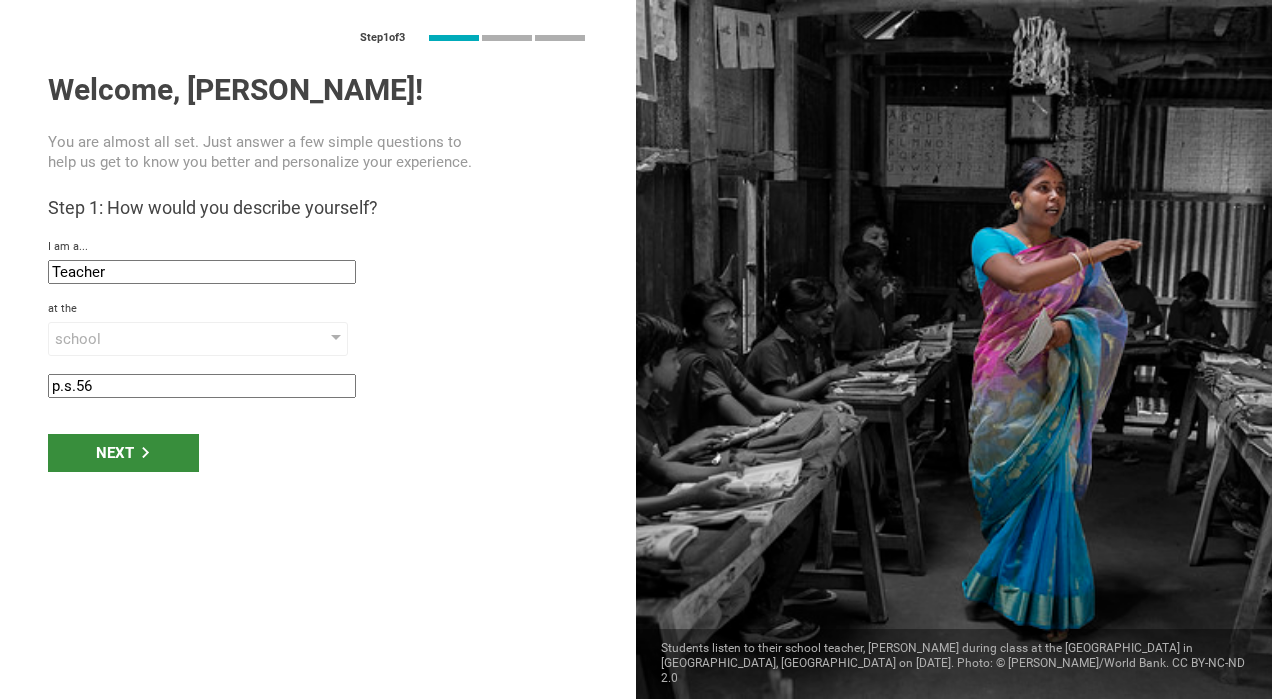 type on "p.s.56" 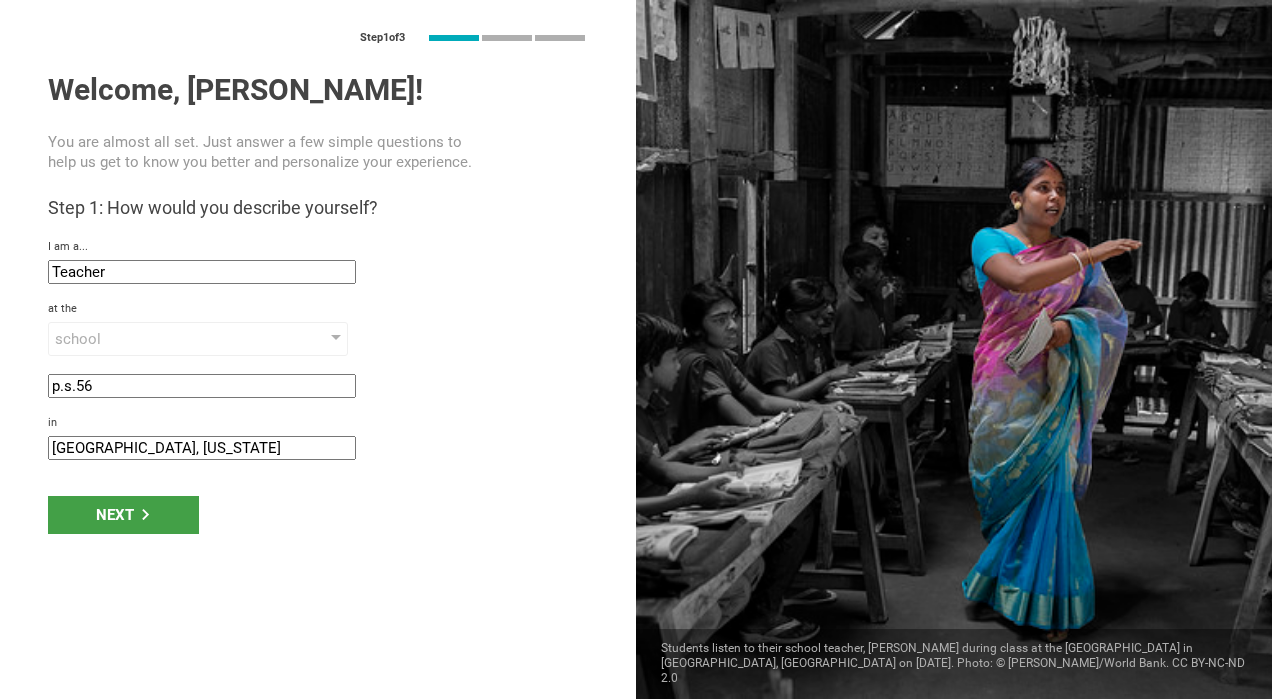 click on "Step  1  of  3 Welcome, [PERSON_NAME]! You are almost all set. Just answer a few simple questions to help us get to know you better and personalize your experience. Step 1: How would you describe yourself? I am a... Teacher Teacher Professor / Lecturer Instructional Coach Vice Principal or Principal Curriculum writer / Instructional designer School / district Administrator EdTech maker / enthusiast at the [GEOGRAPHIC_DATA] program institute company organization p.s.56 in [GEOGRAPHIC_DATA], [US_STATE] Step 2: What do you teach? I teach Mathematics English (Language Arts) Science Social Studies Other select from specific areas to the students of Grade Grade Class Year Level Standard select from grades 1 2 3 4 5 6 7 8 9 10 11 12 13 When describing my students, I would say that select from all phrases that apply there are students of various level of skill there are a few that perform well, but the rest are low-achievers there are a few that perform poorly, but the rest do well My school is private magnet" at bounding box center [318, 349] 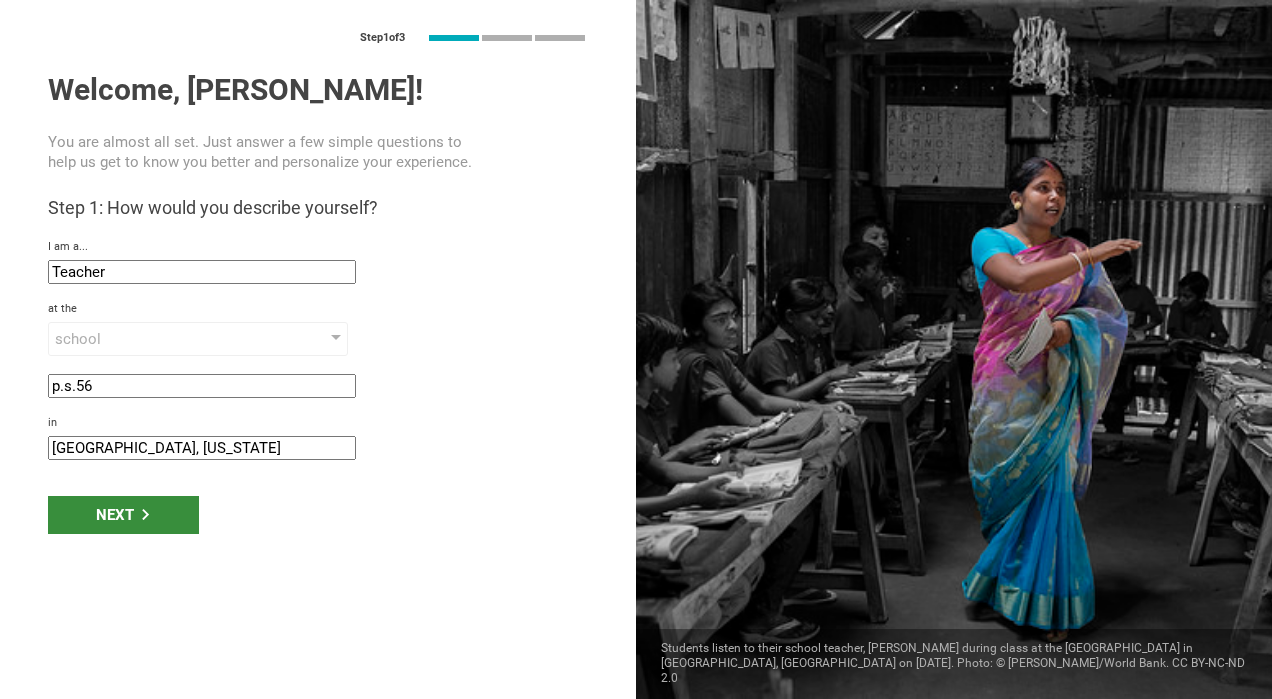 click on "Next" at bounding box center (123, 515) 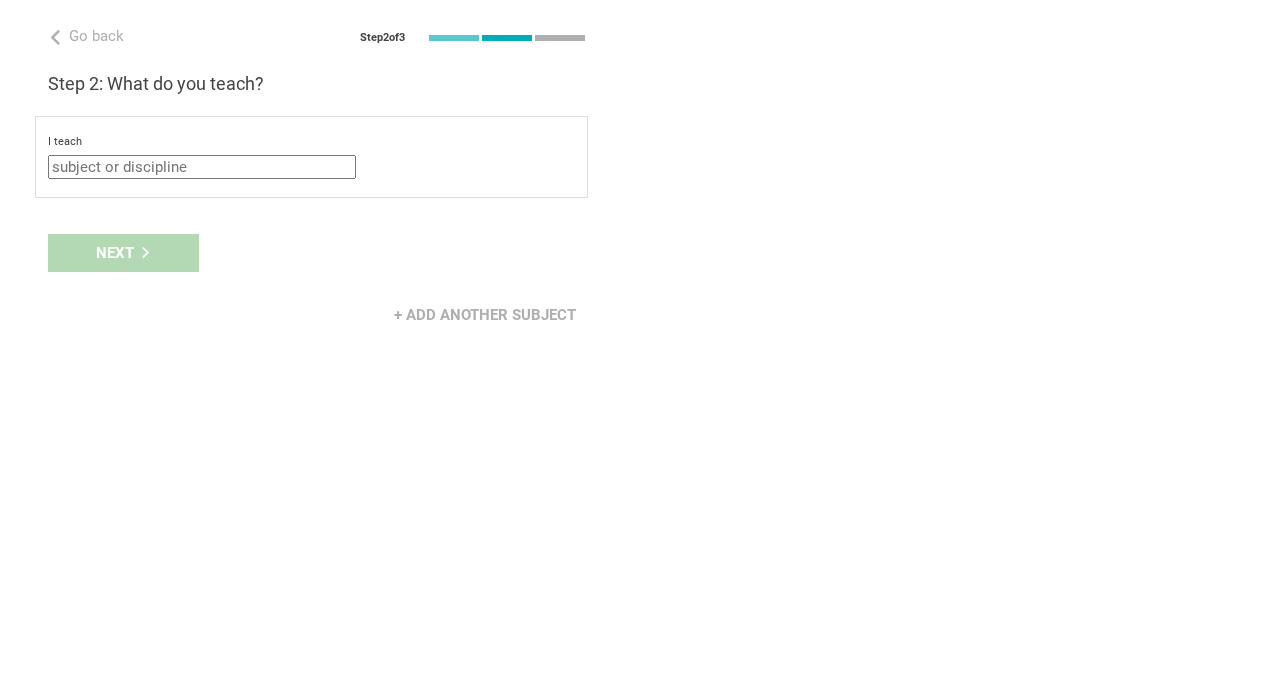 click at bounding box center [202, 167] 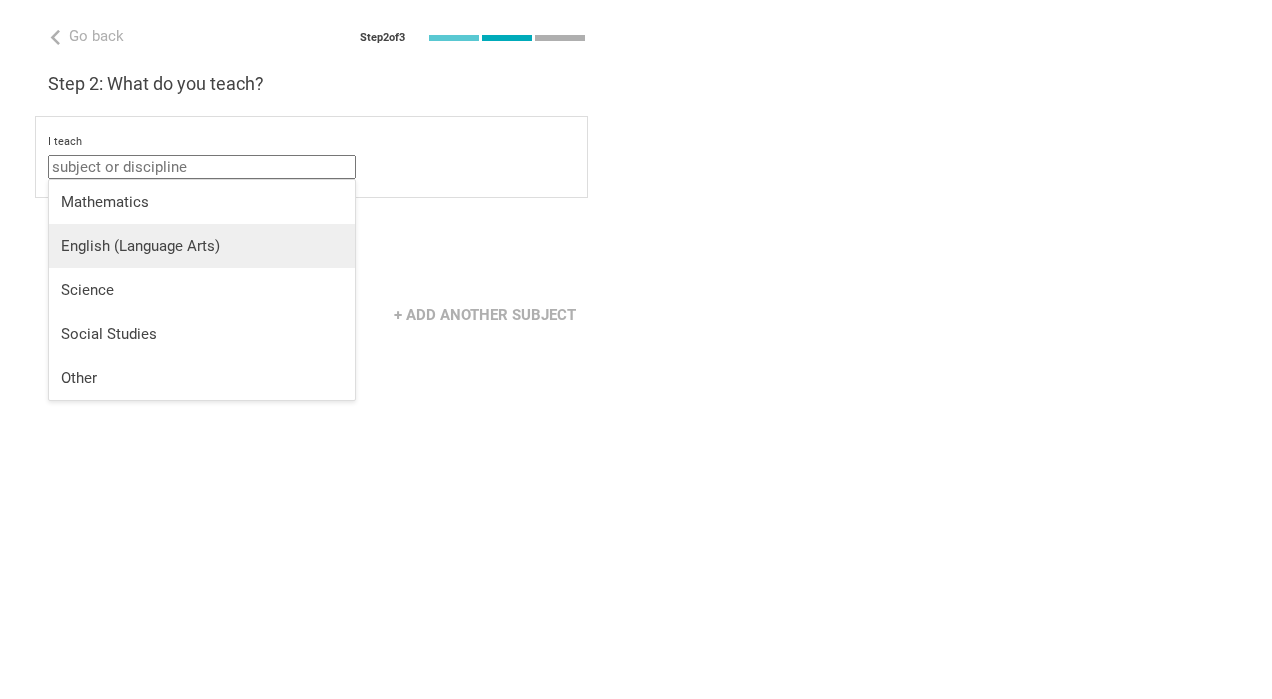 click on "English (Language Arts)" at bounding box center [202, 246] 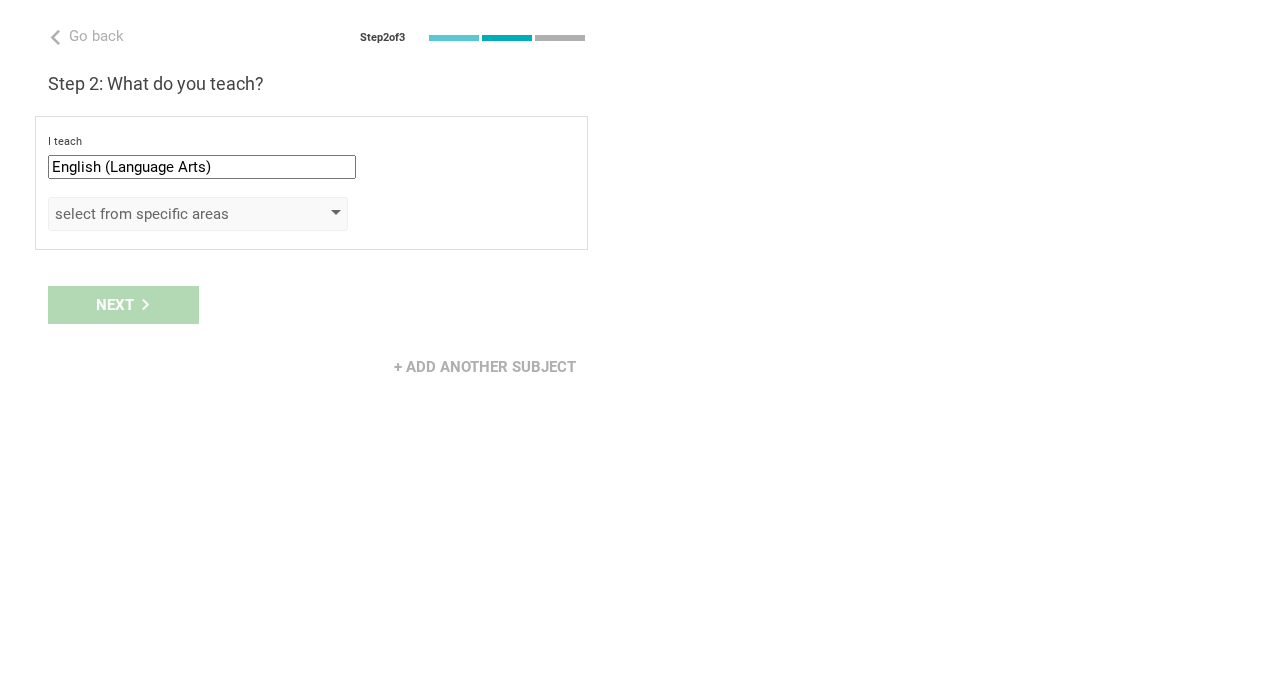 click on "select from specific areas" at bounding box center (169, 214) 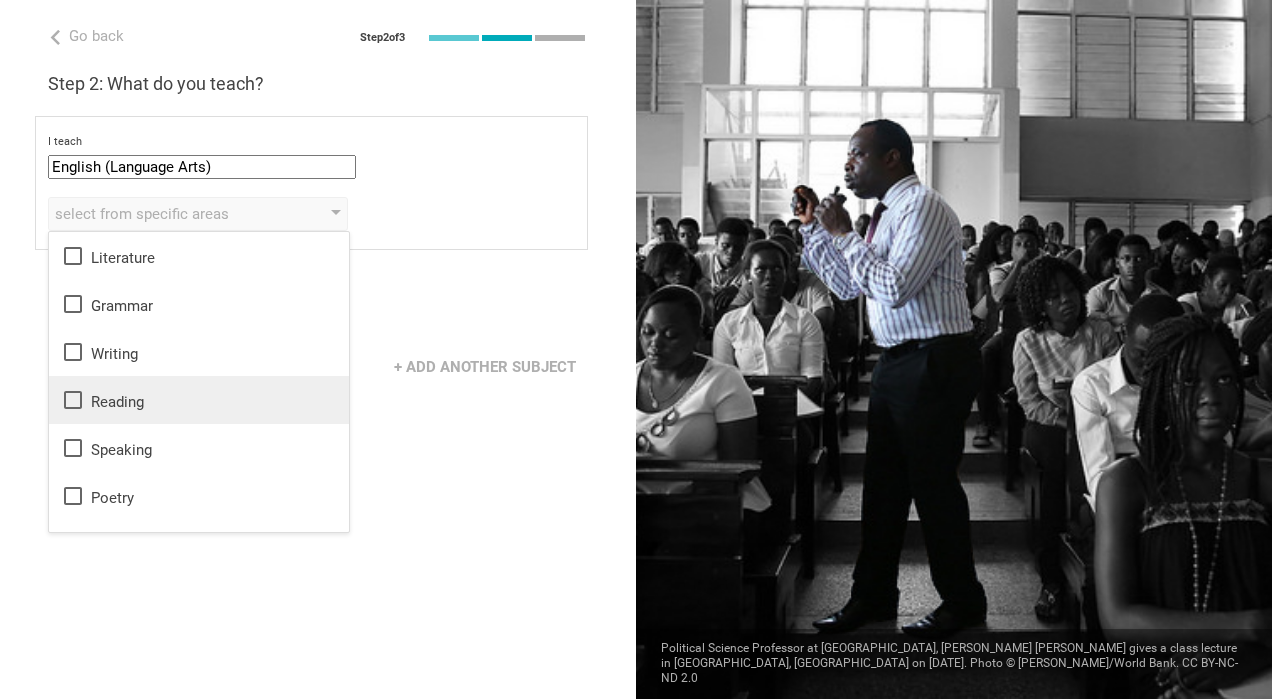 click on "Reading" at bounding box center [199, 400] 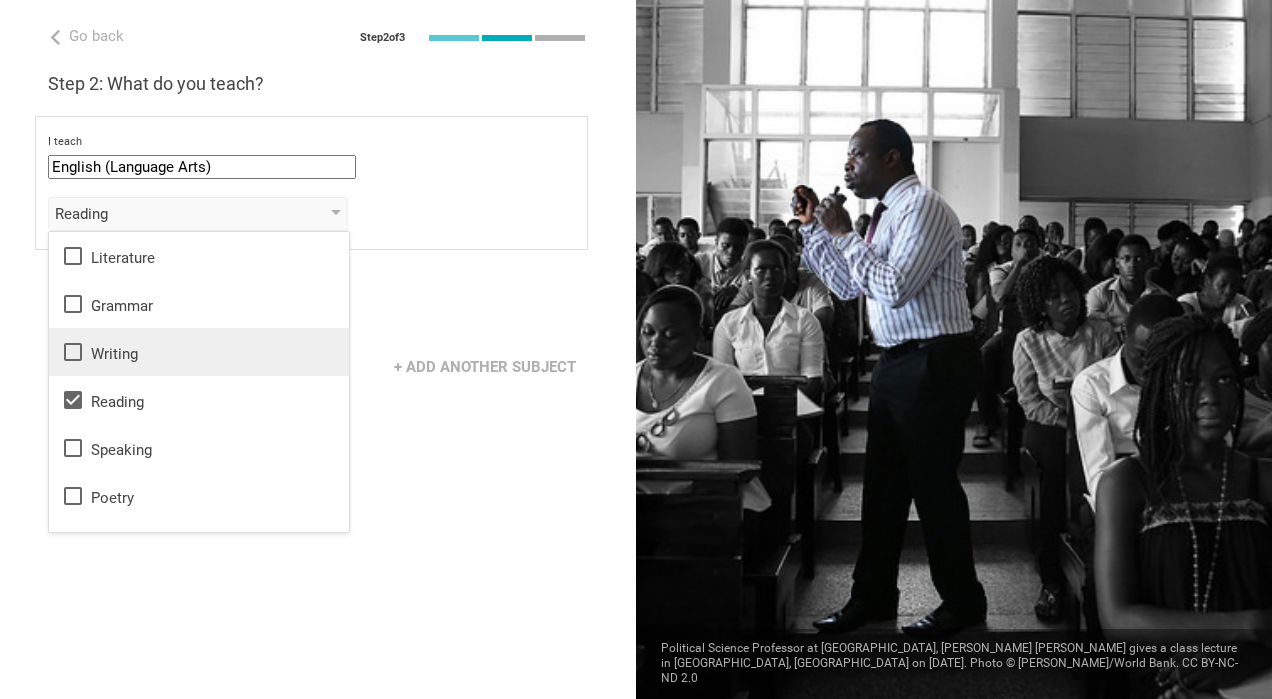 click on "Writing" at bounding box center (199, 352) 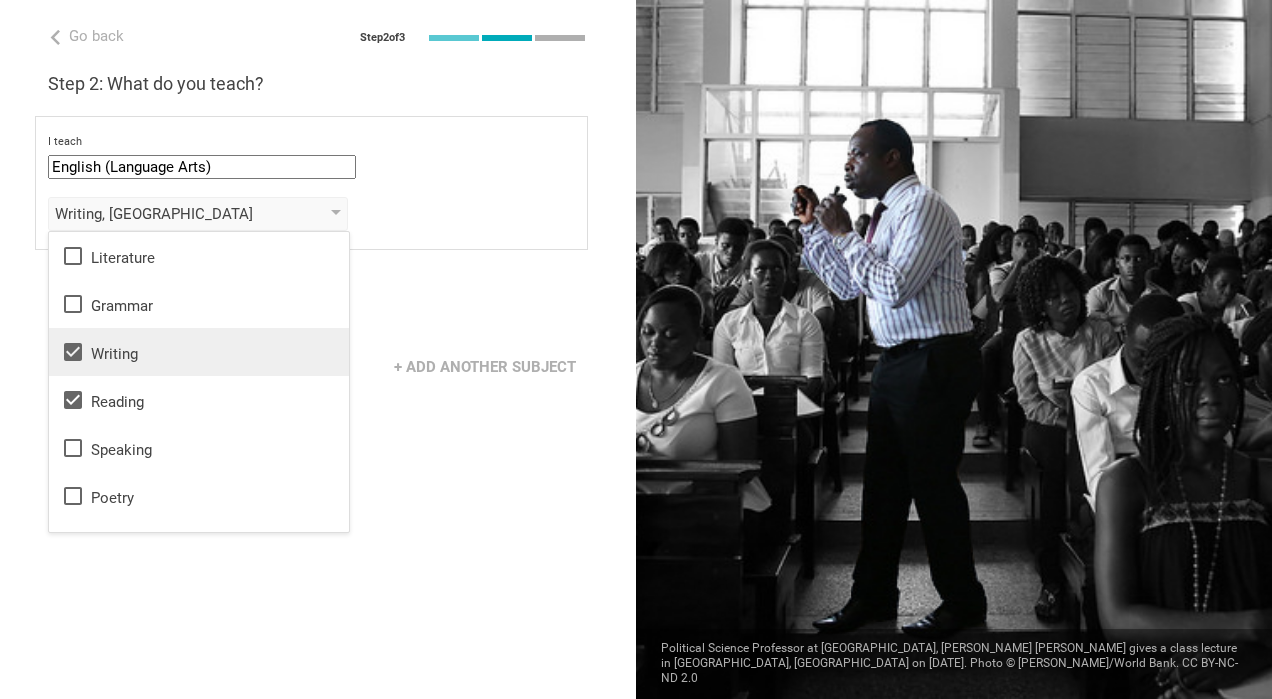 click on "Writing" at bounding box center [199, 352] 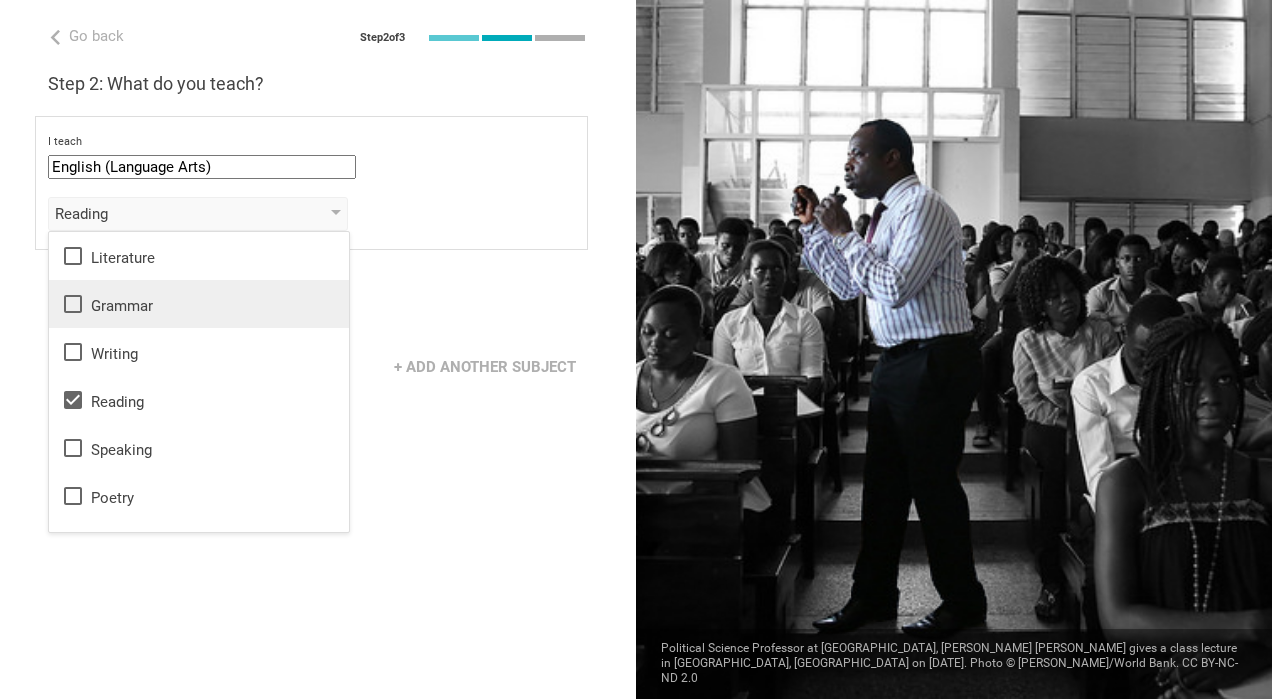 click on "Grammar" at bounding box center (199, 304) 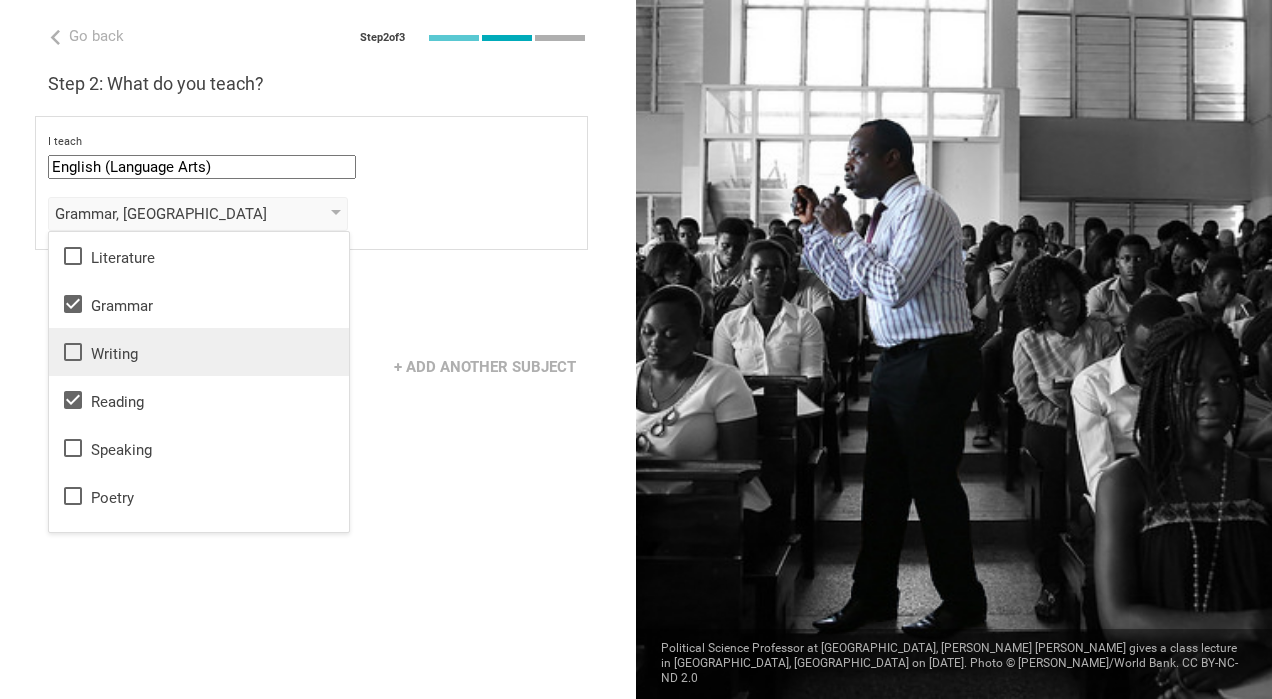 click on "Writing" at bounding box center [199, 352] 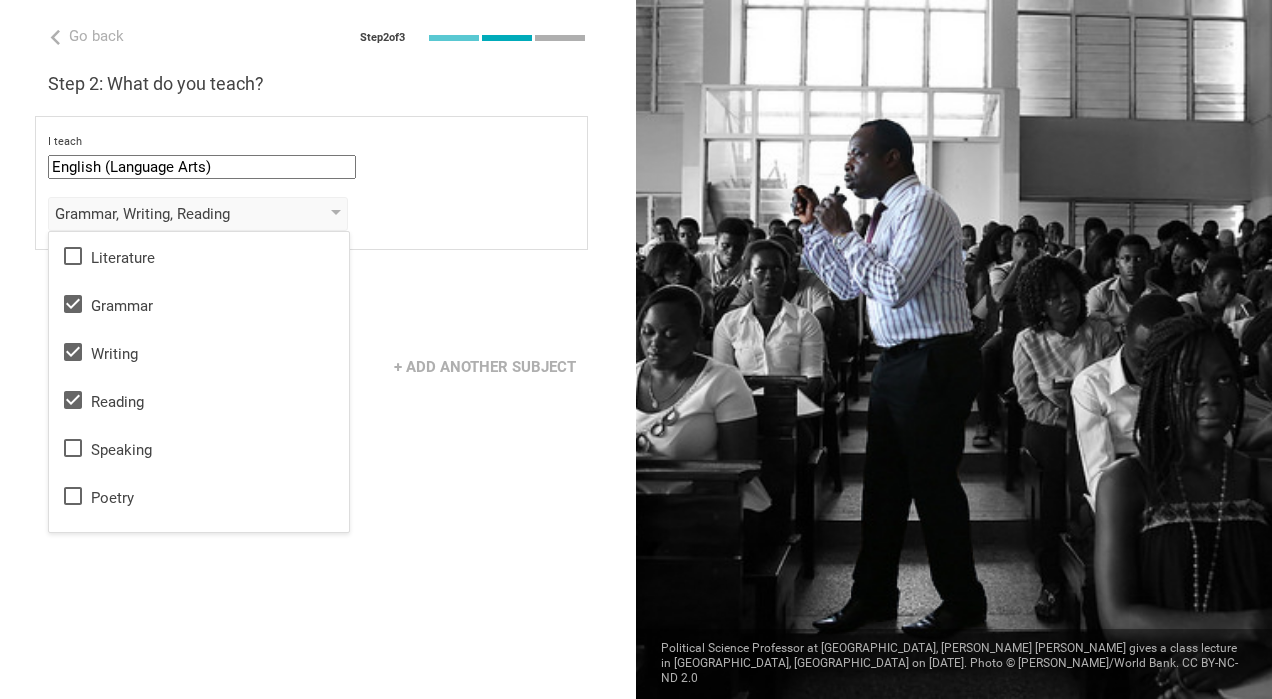 click on "Next" at bounding box center (318, 305) 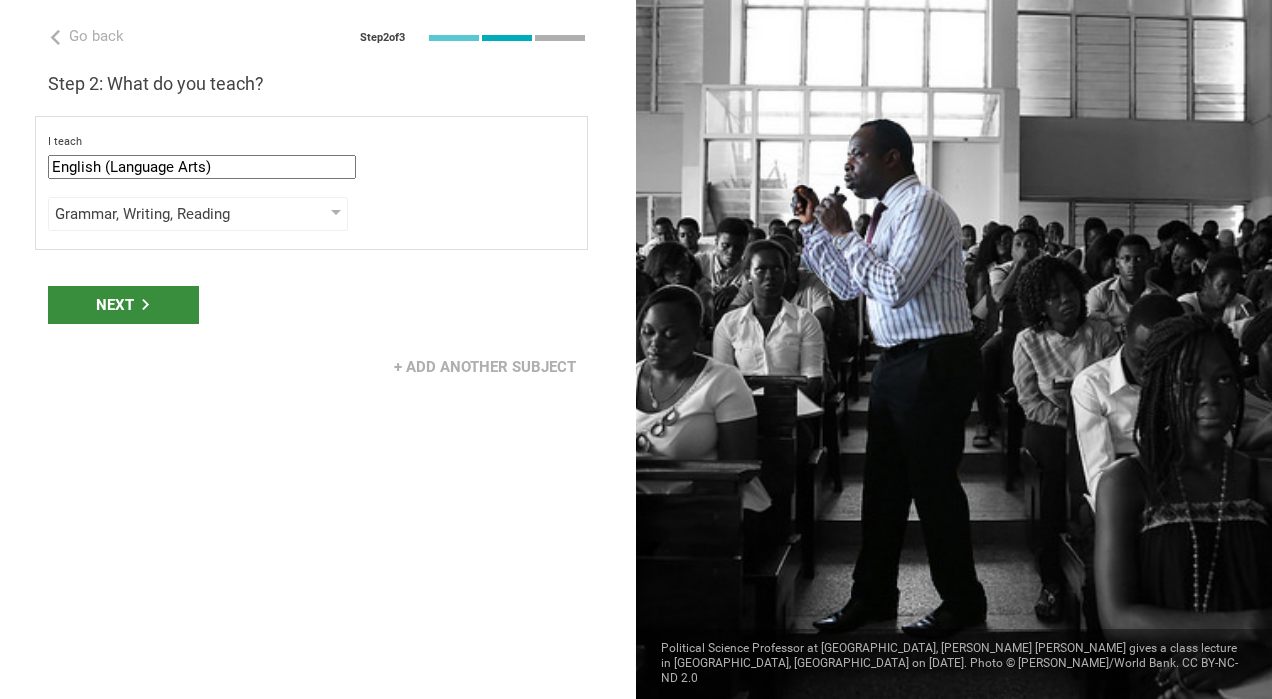 click on "Next" at bounding box center (123, 305) 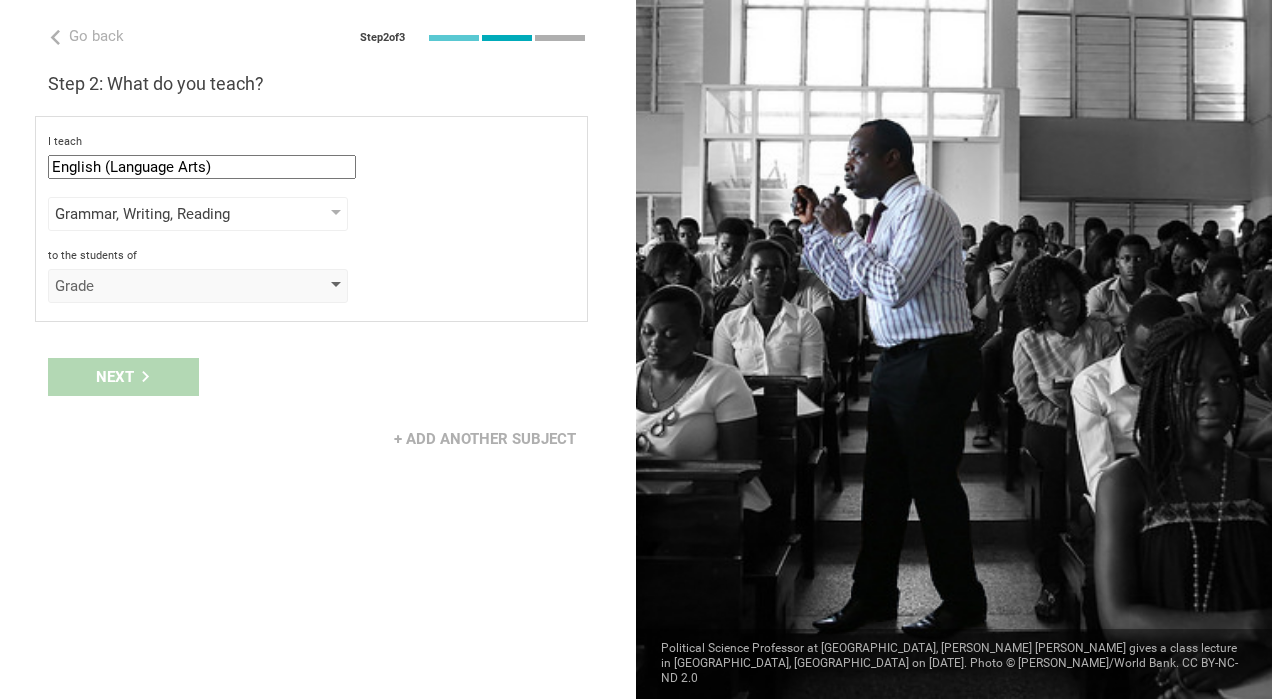 click on "Grade" at bounding box center (169, 286) 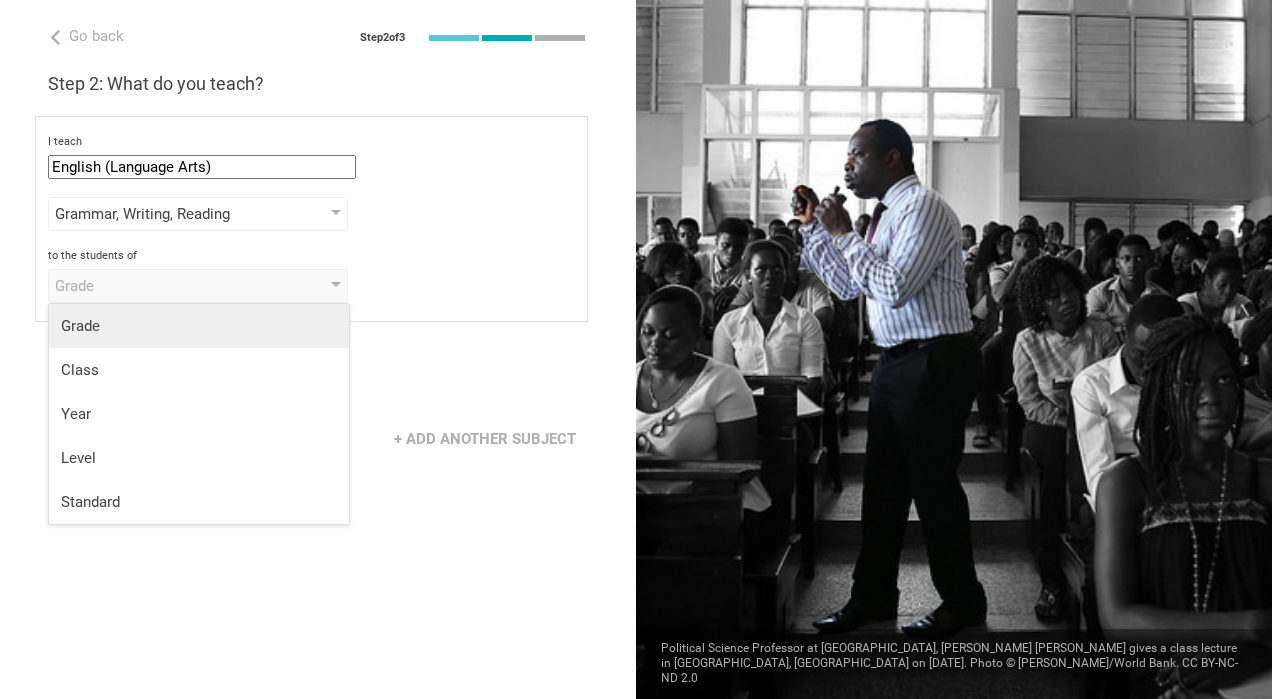 click on "Grade" at bounding box center (199, 326) 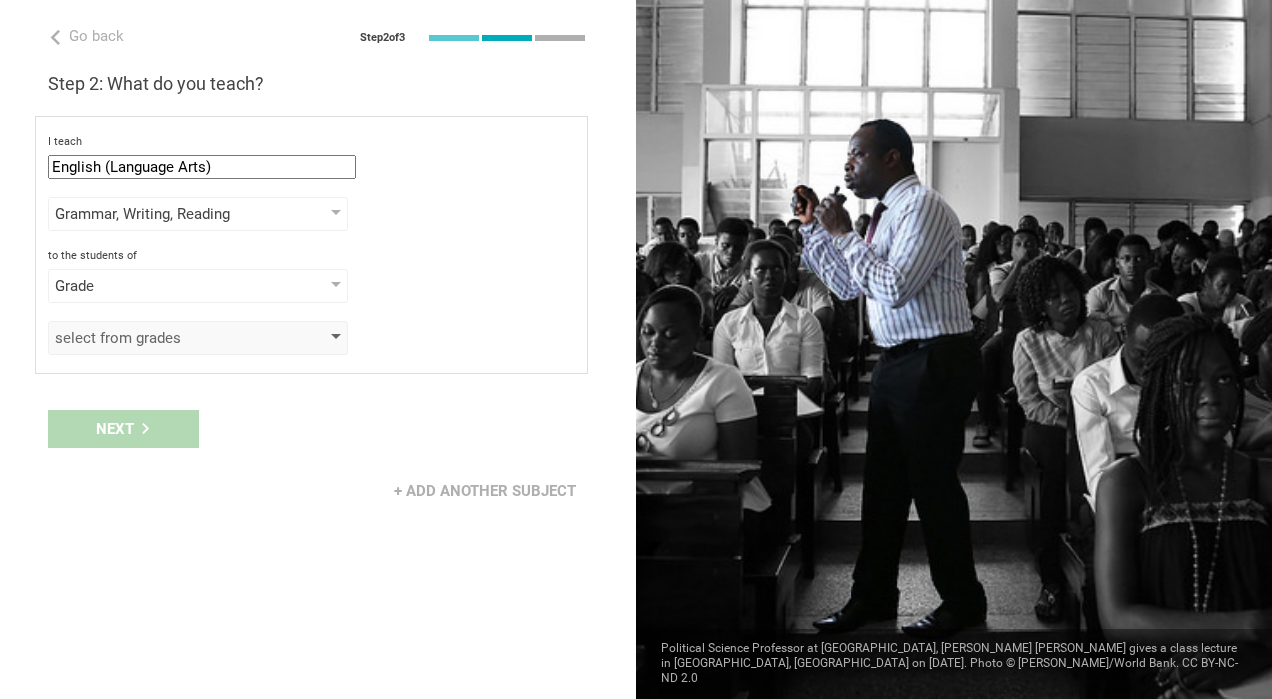 click on "select from grades" at bounding box center (169, 338) 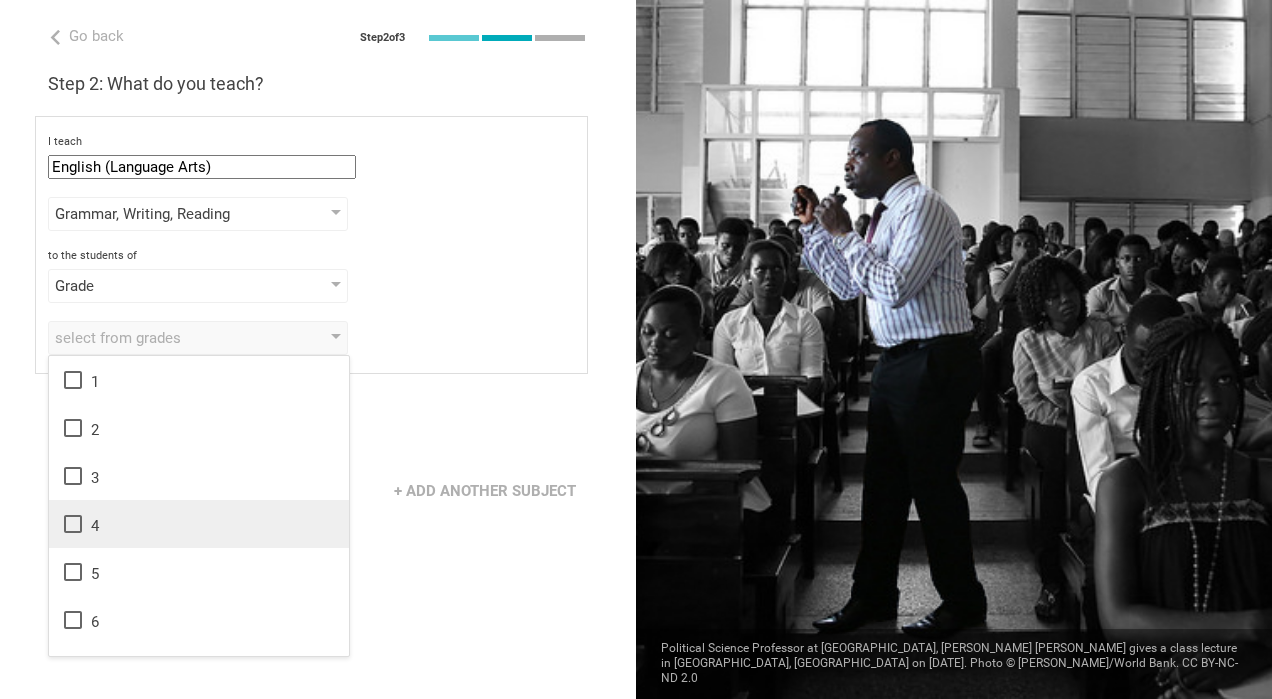 click 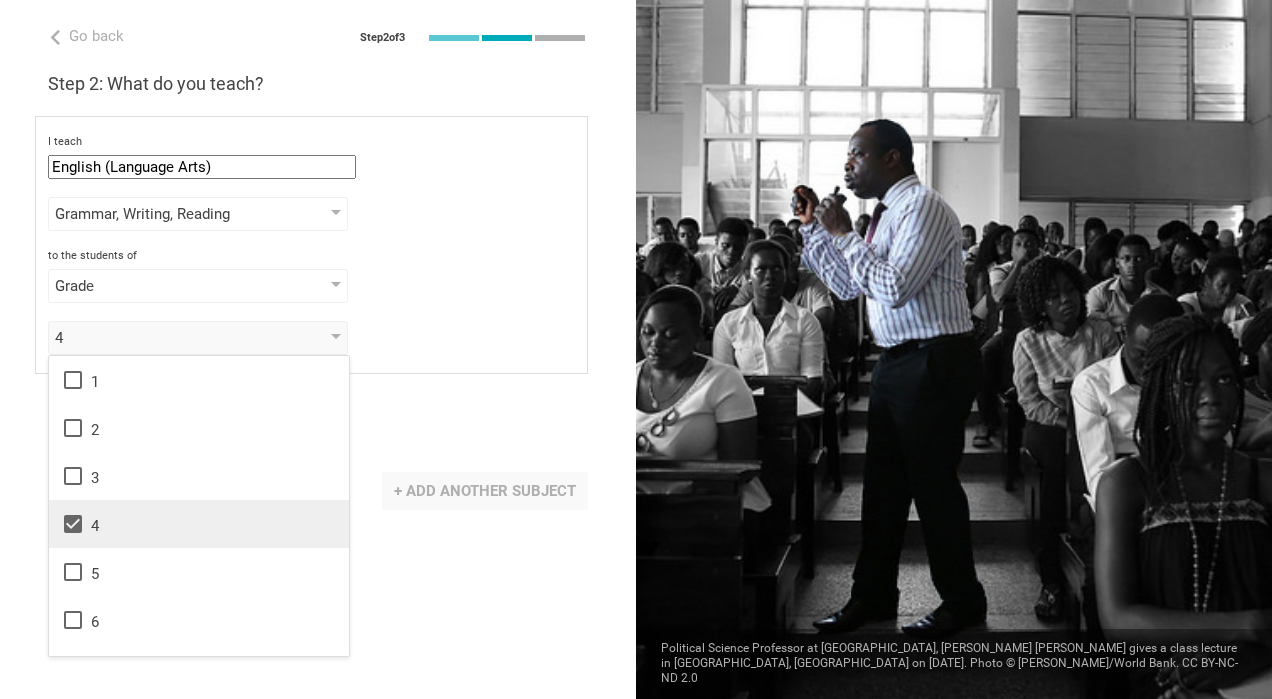 click on "+ Add another subject" at bounding box center (485, 491) 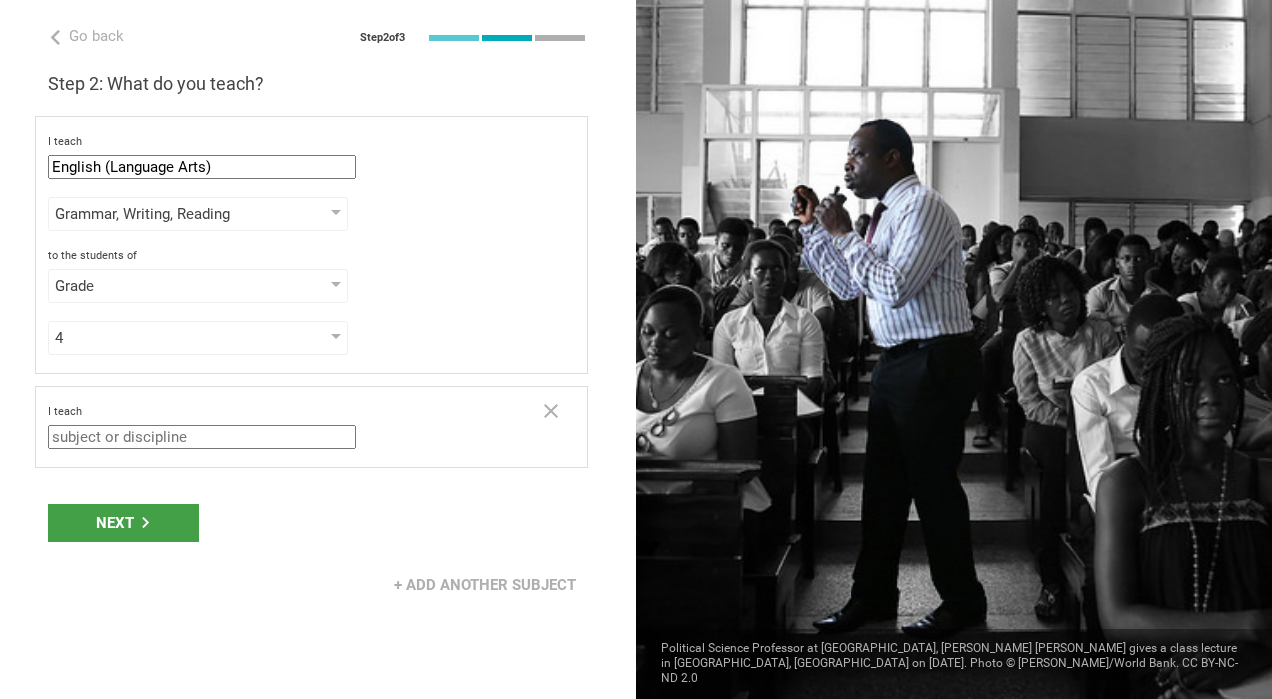 click on "I teach Mathematics English (Language Arts) Science Social Studies Other select from specific areas to the students of Grade Grade Class Year Level Standard select from grades 1 2 3 4 5 6 7 8 9 10 11 12 13 When describing my students, I would say that select from all phrases that apply there are students of various level of skill there are a few that perform well, but the rest are low-achievers there are a few that perform poorly, but the rest do well they are mostly low-achievers they are mostly high-achievers" at bounding box center (311, 427) 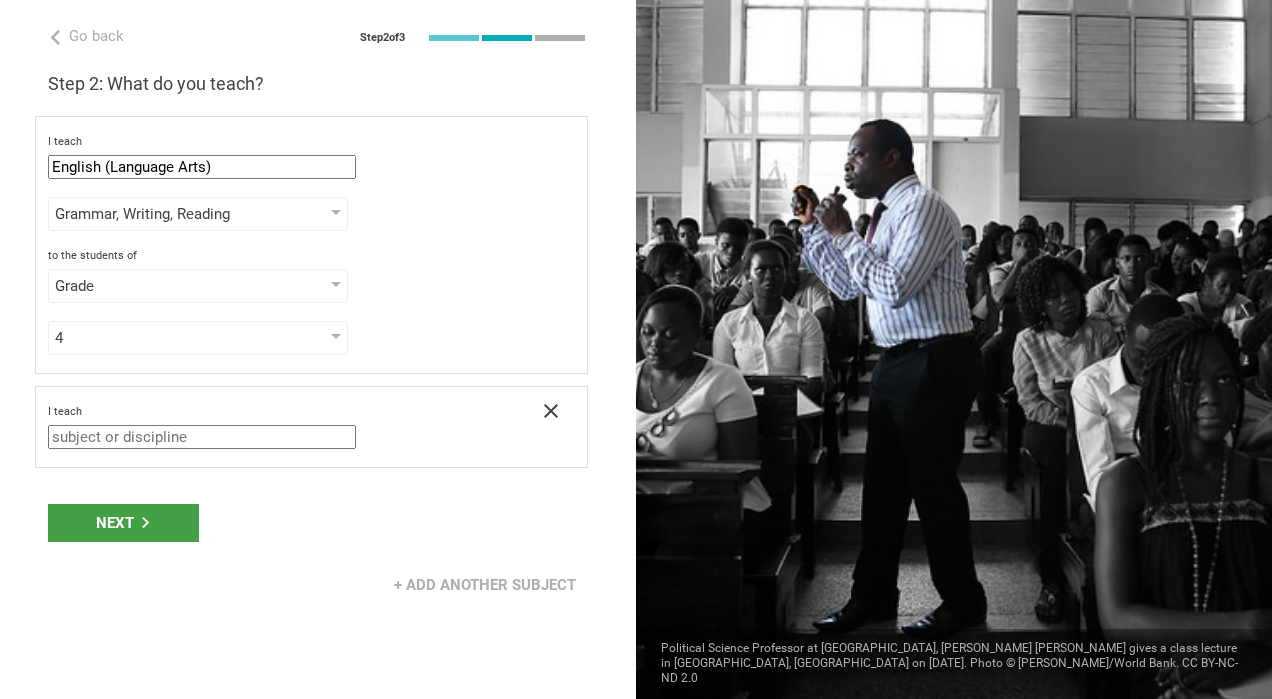 click 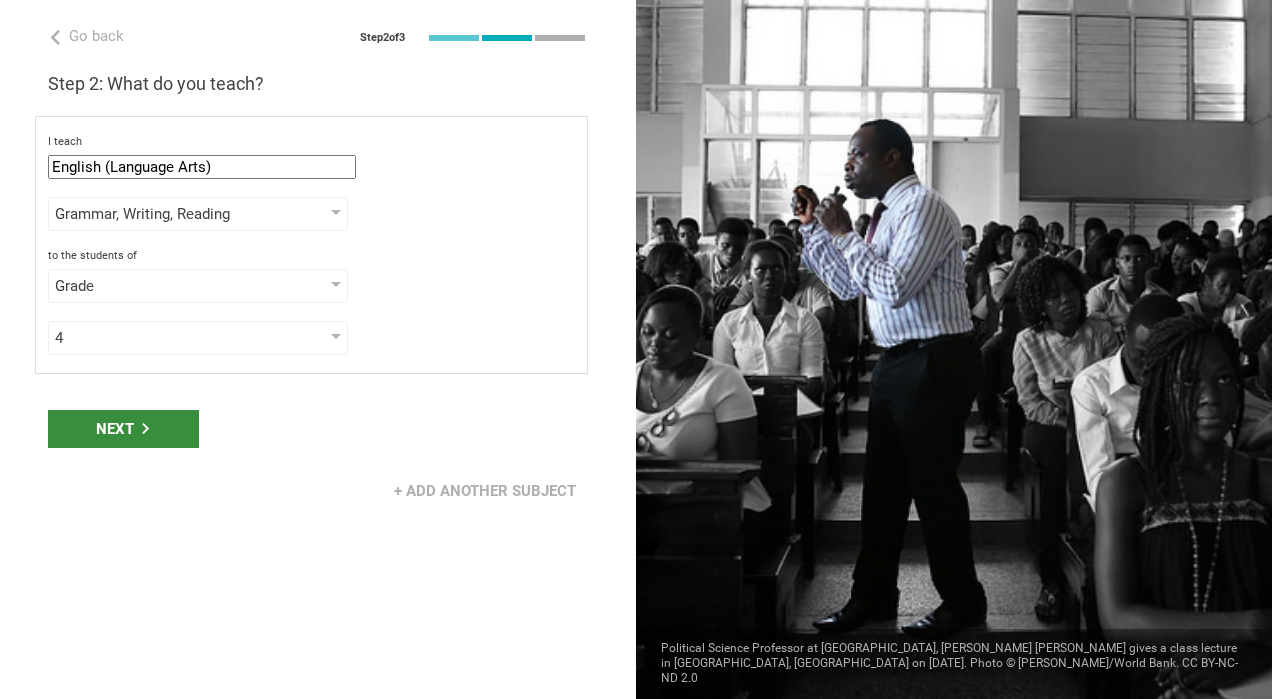 click on "Next" at bounding box center [123, 429] 